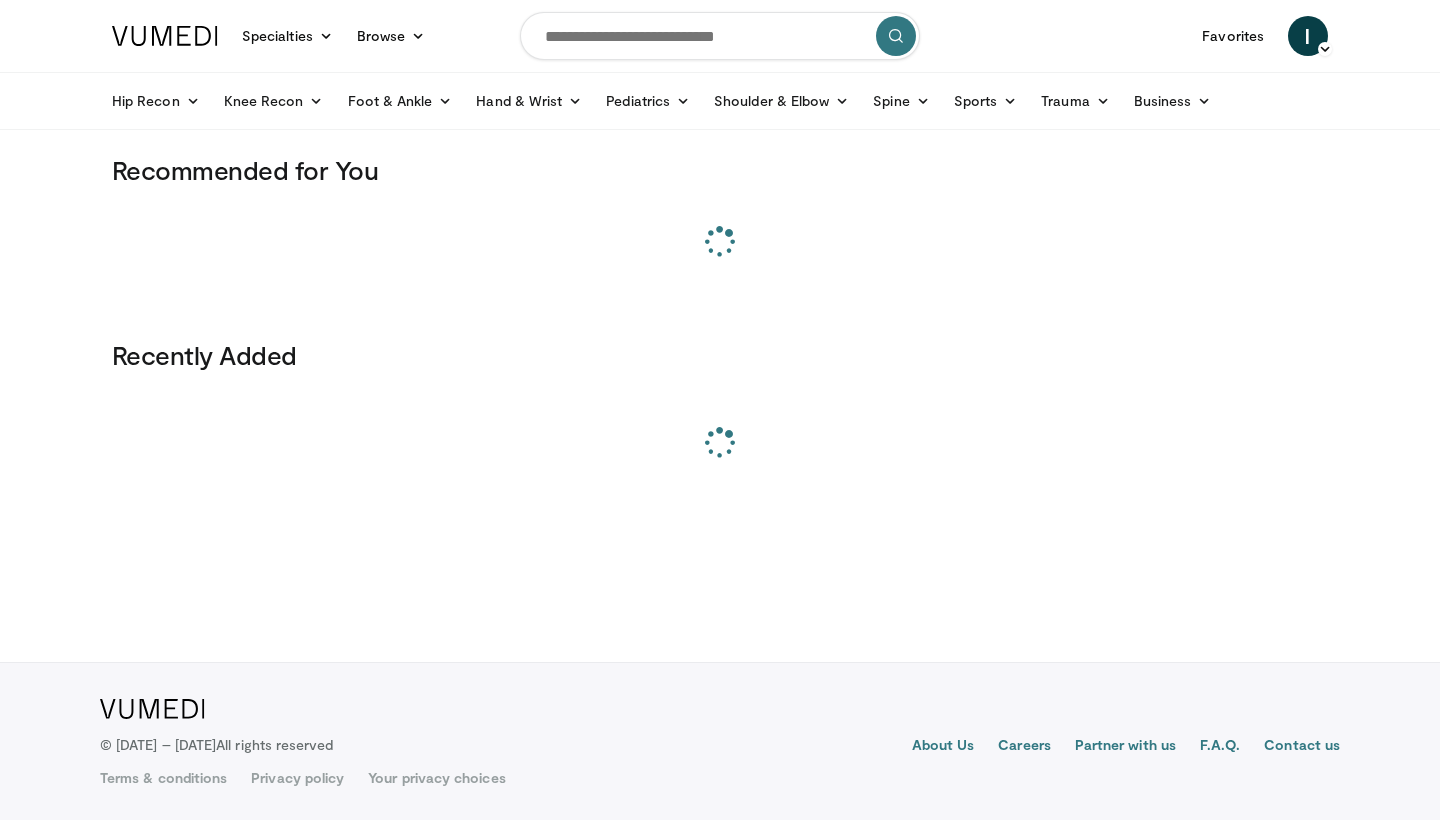 scroll, scrollTop: 0, scrollLeft: 0, axis: both 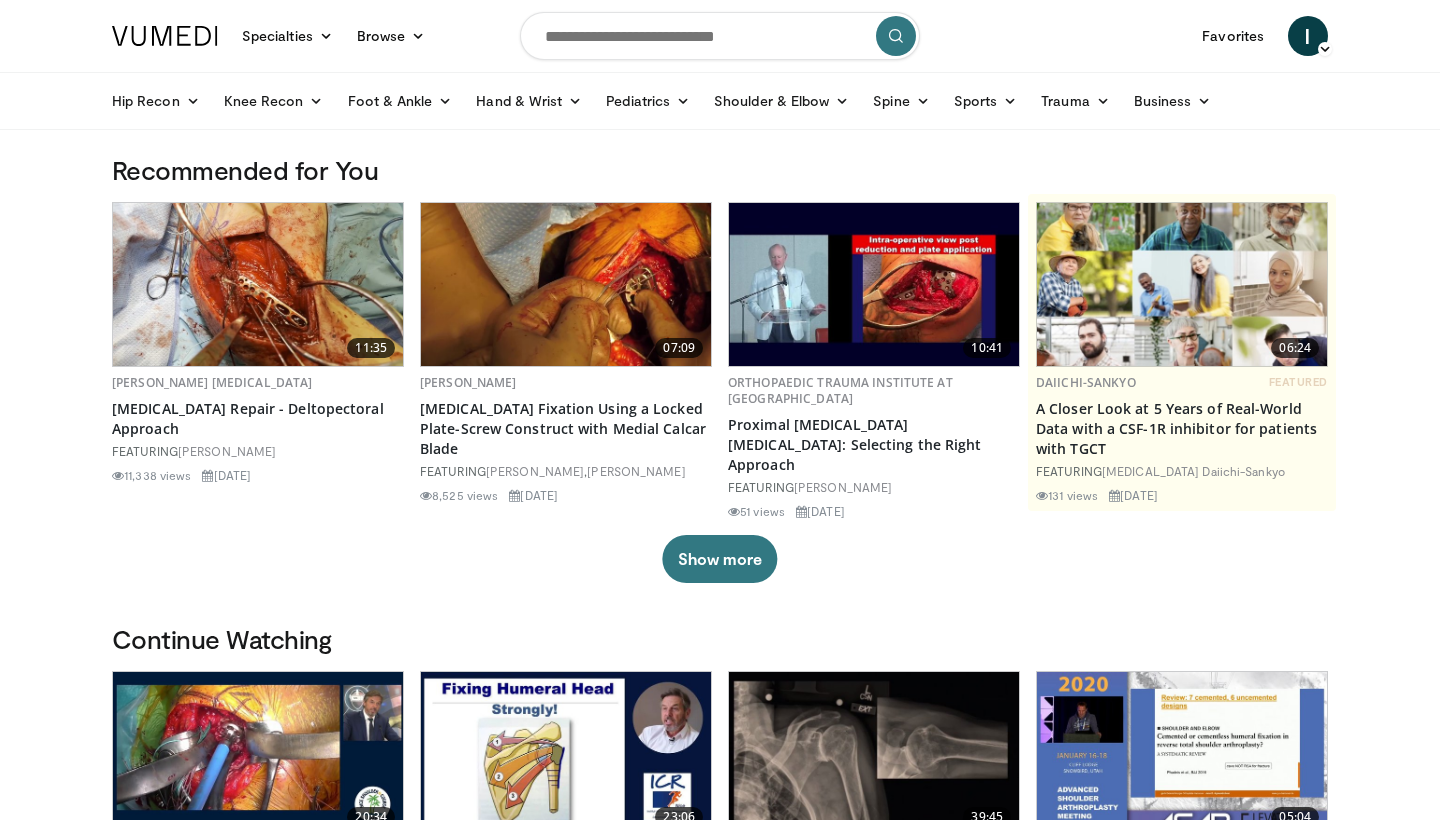click at bounding box center (720, 36) 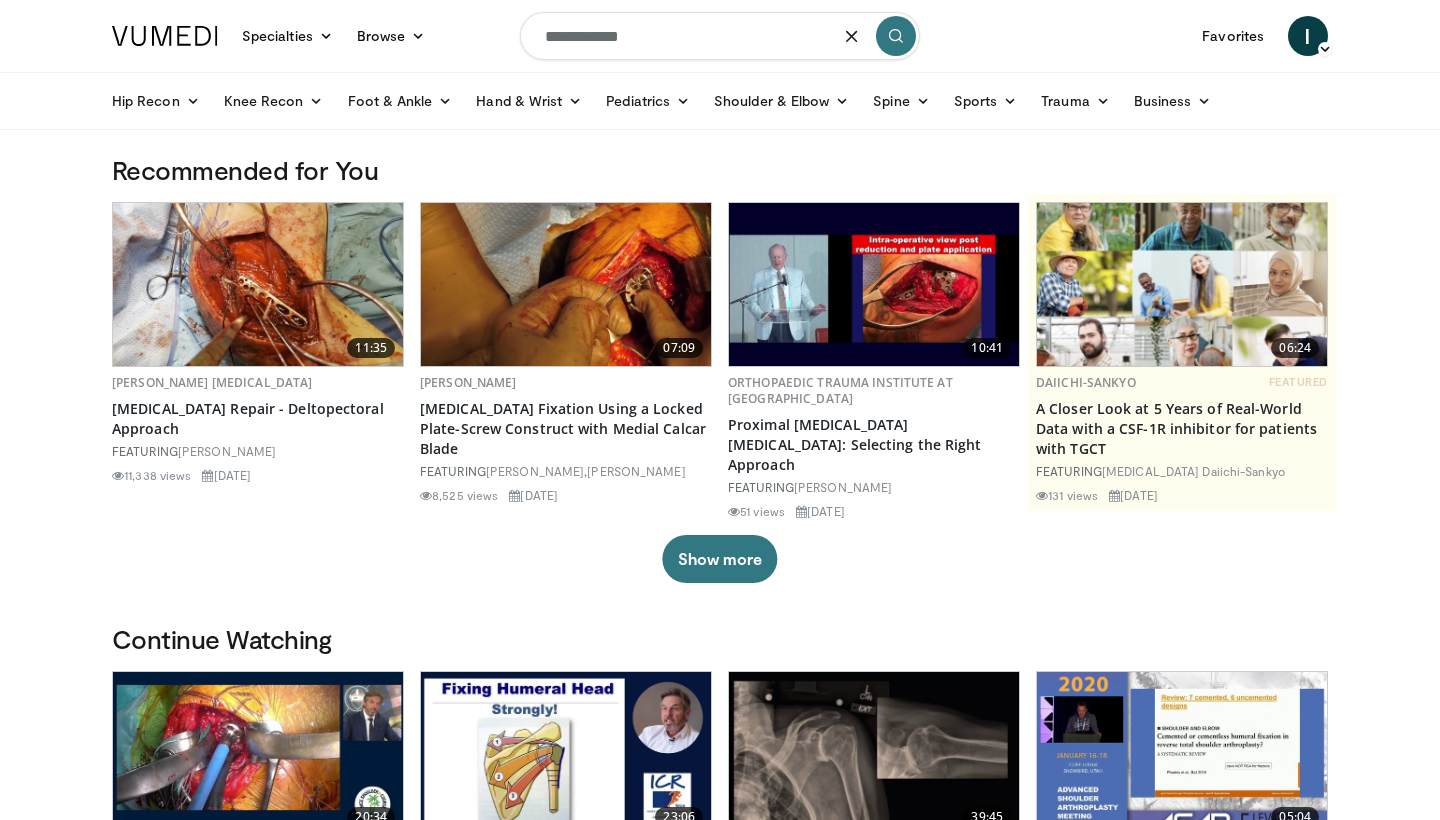 type on "**********" 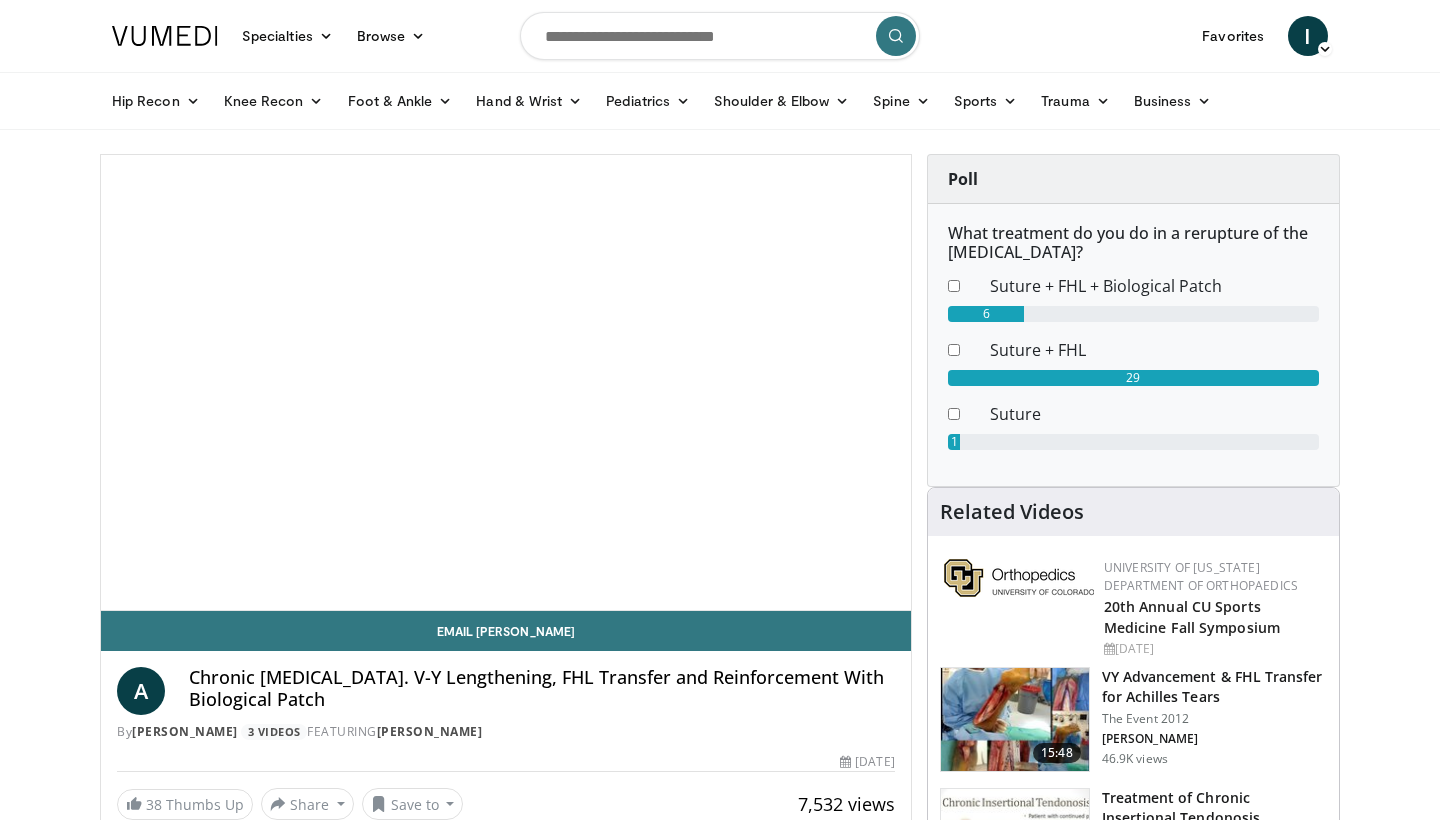 scroll, scrollTop: 0, scrollLeft: 0, axis: both 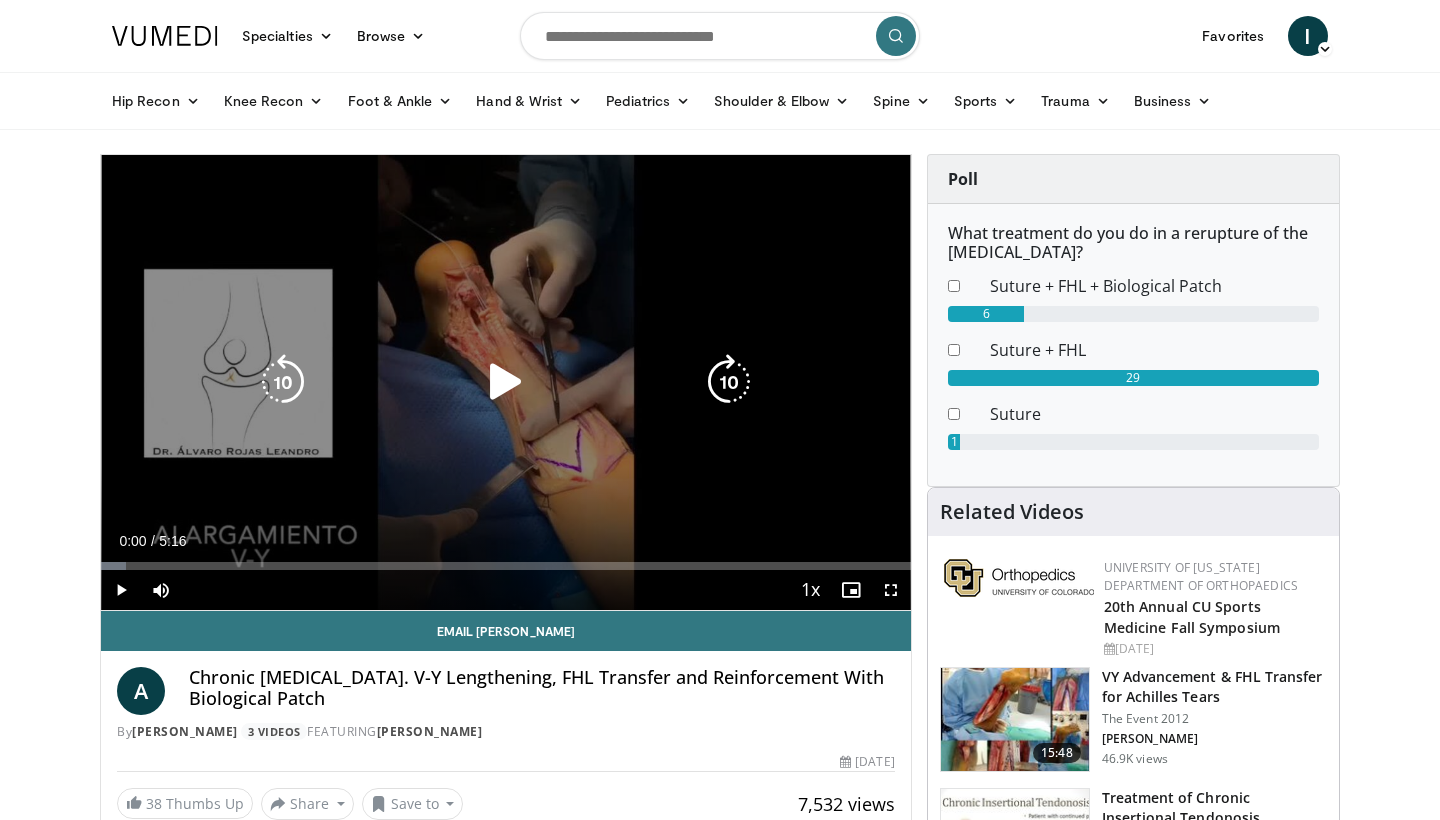 click at bounding box center (506, 382) 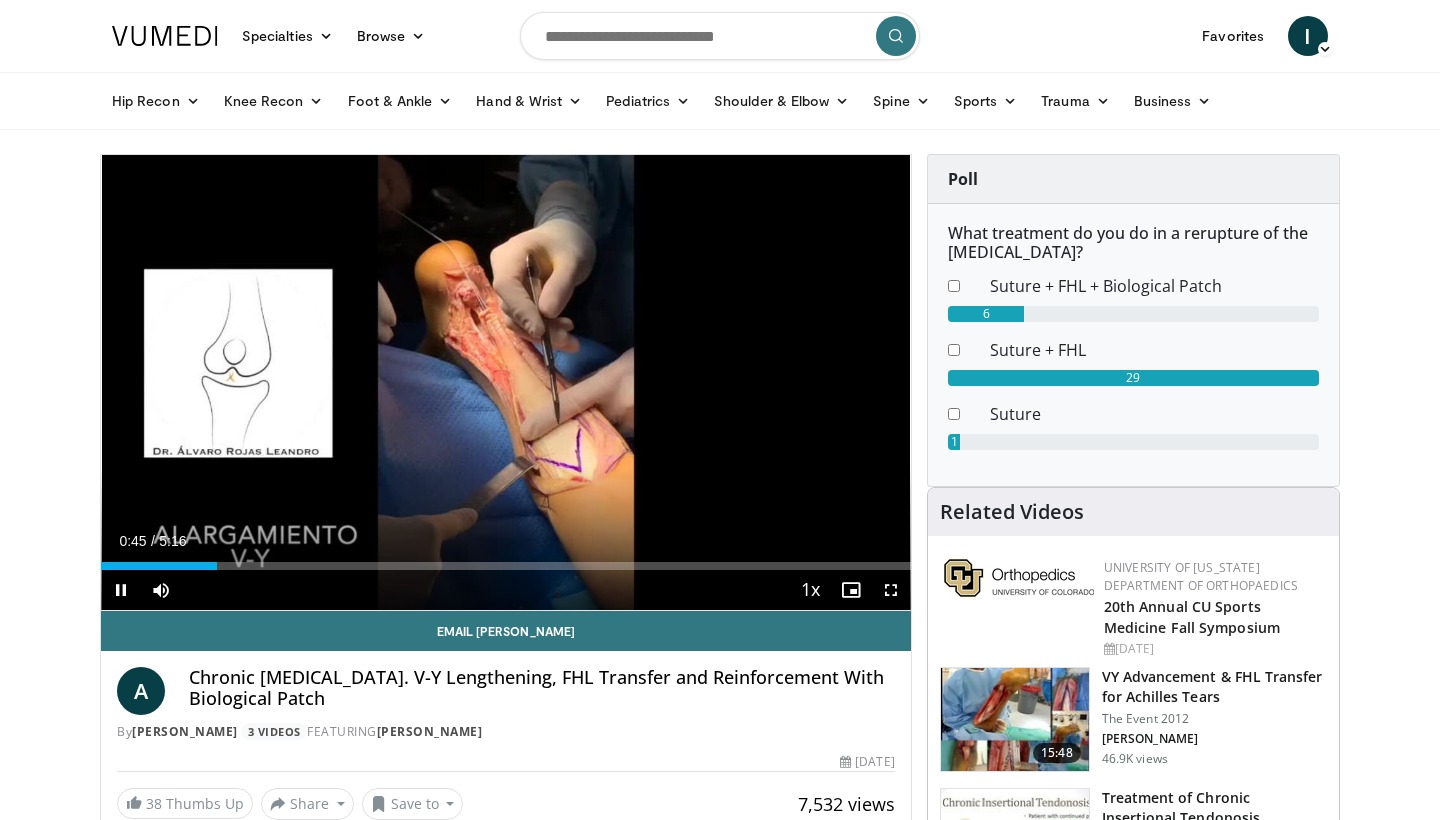 click at bounding box center [891, 590] 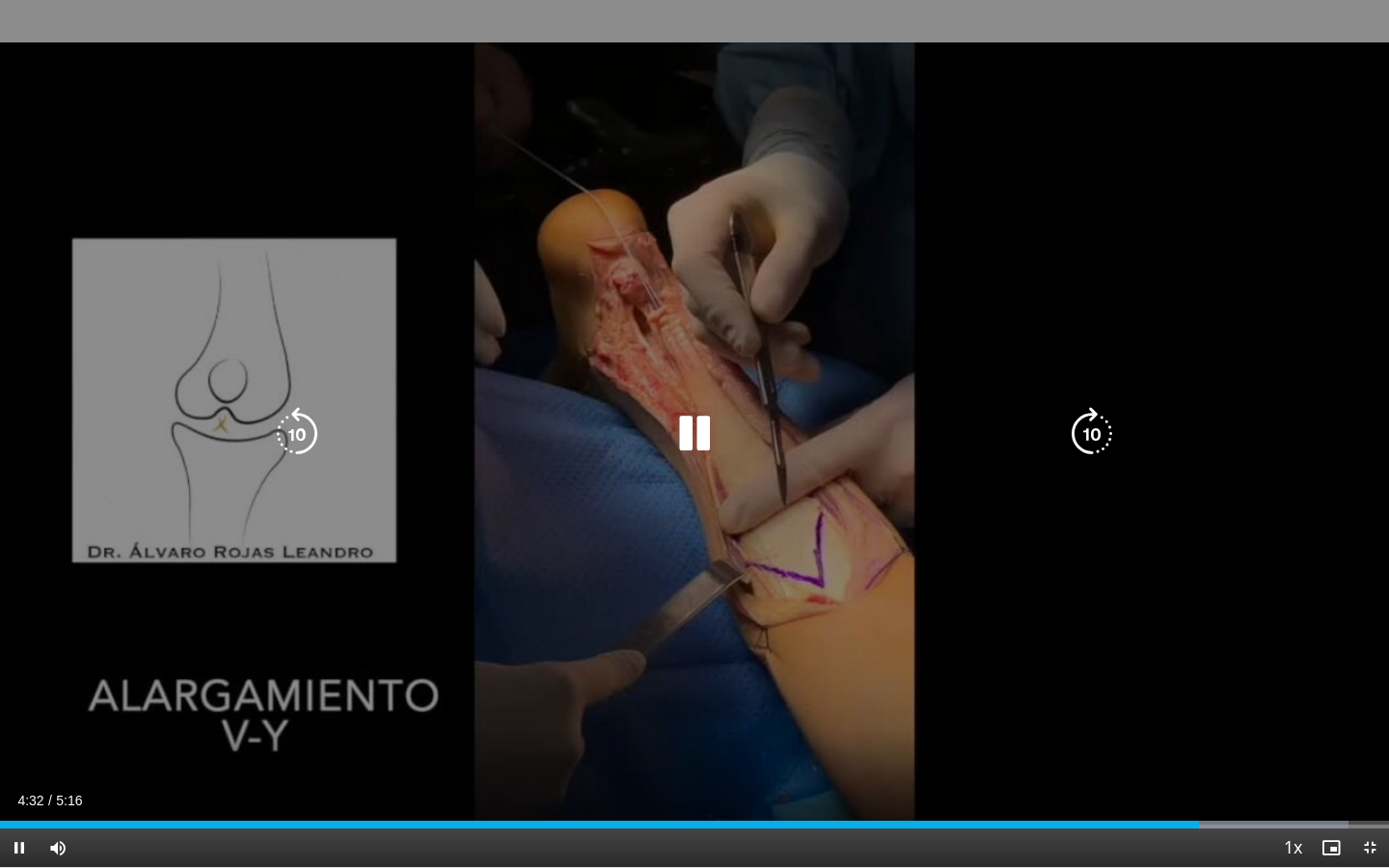 click at bounding box center [694, 434] 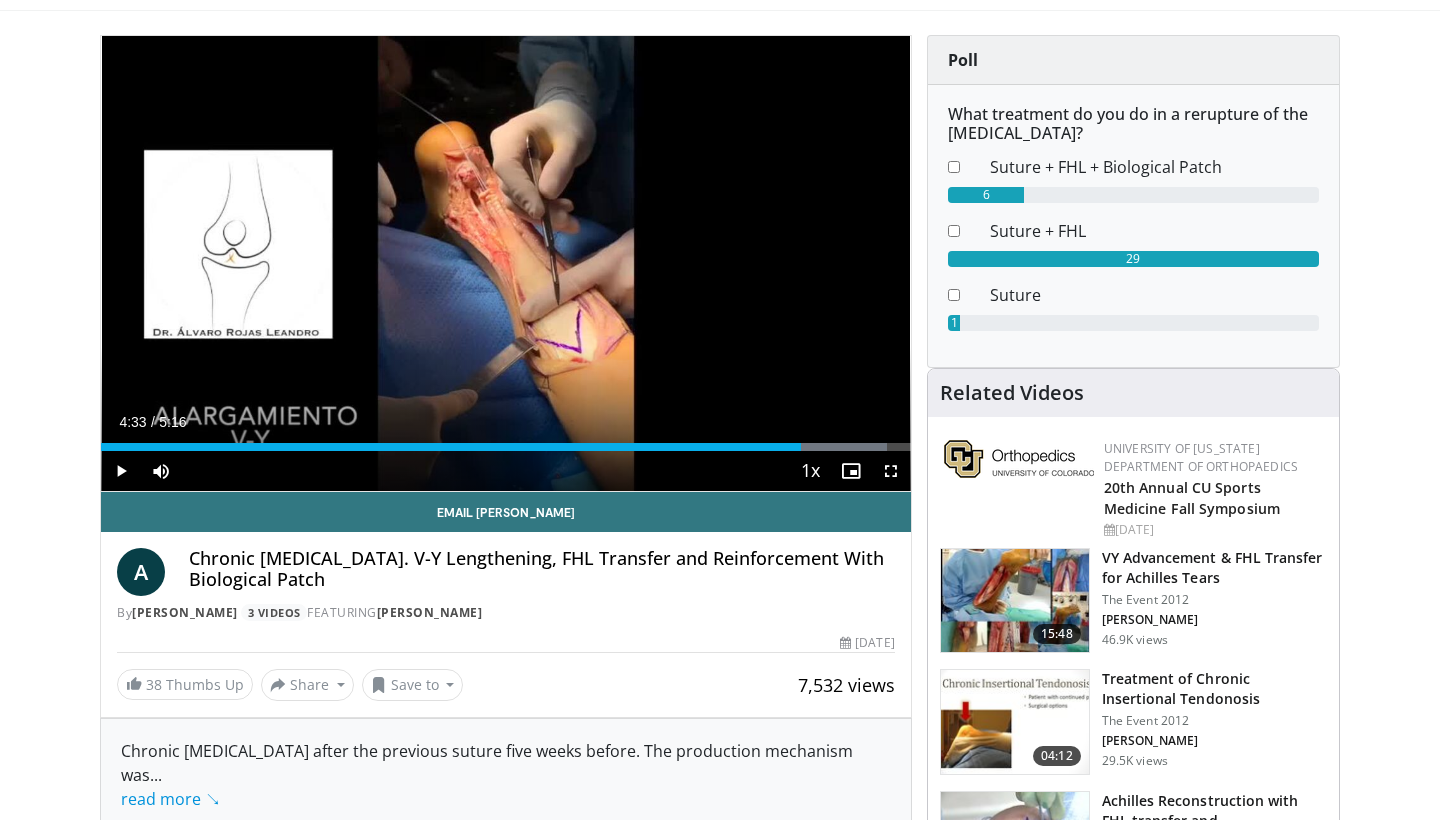 scroll, scrollTop: 212, scrollLeft: 0, axis: vertical 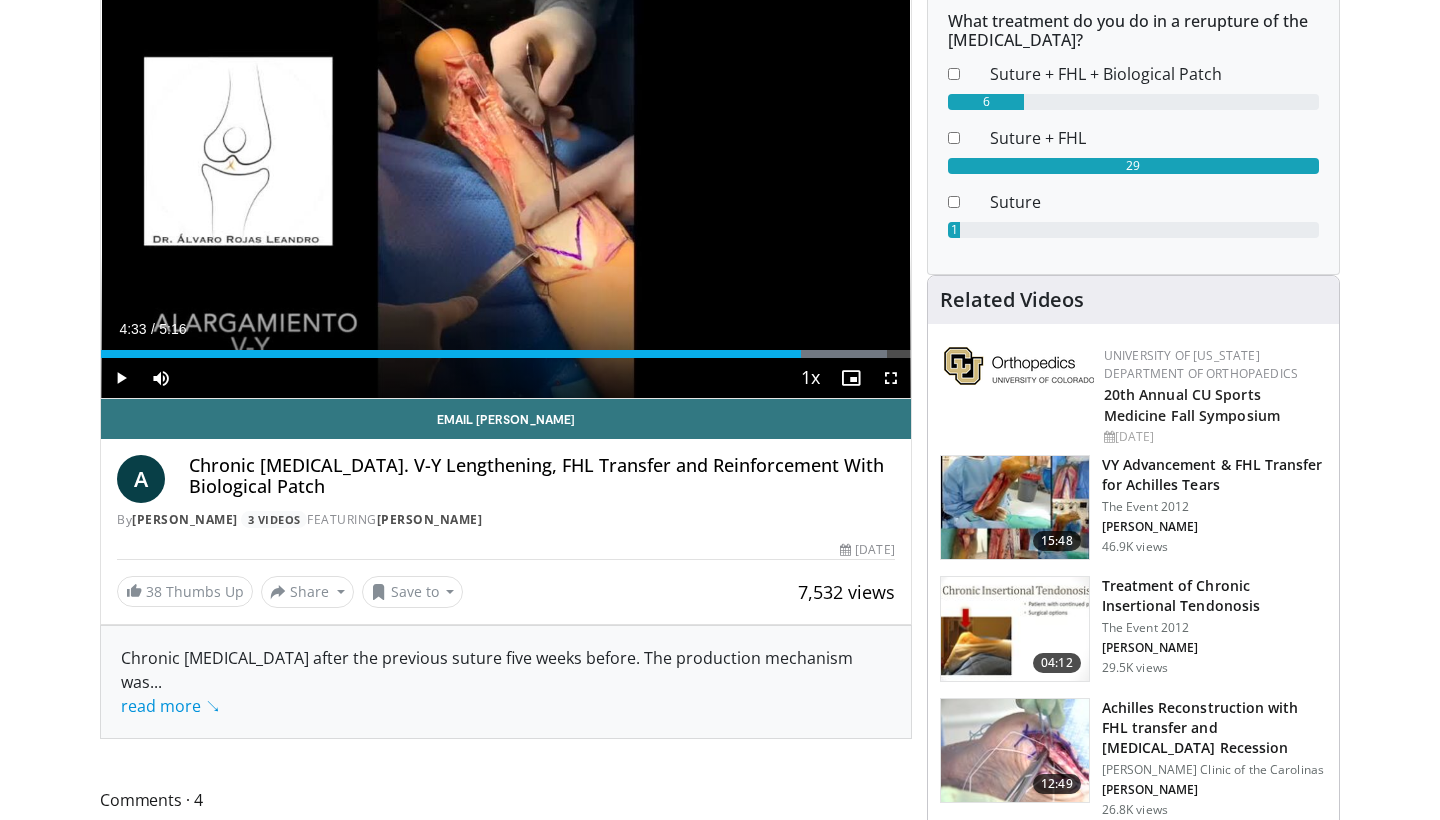 click at bounding box center (1015, 508) 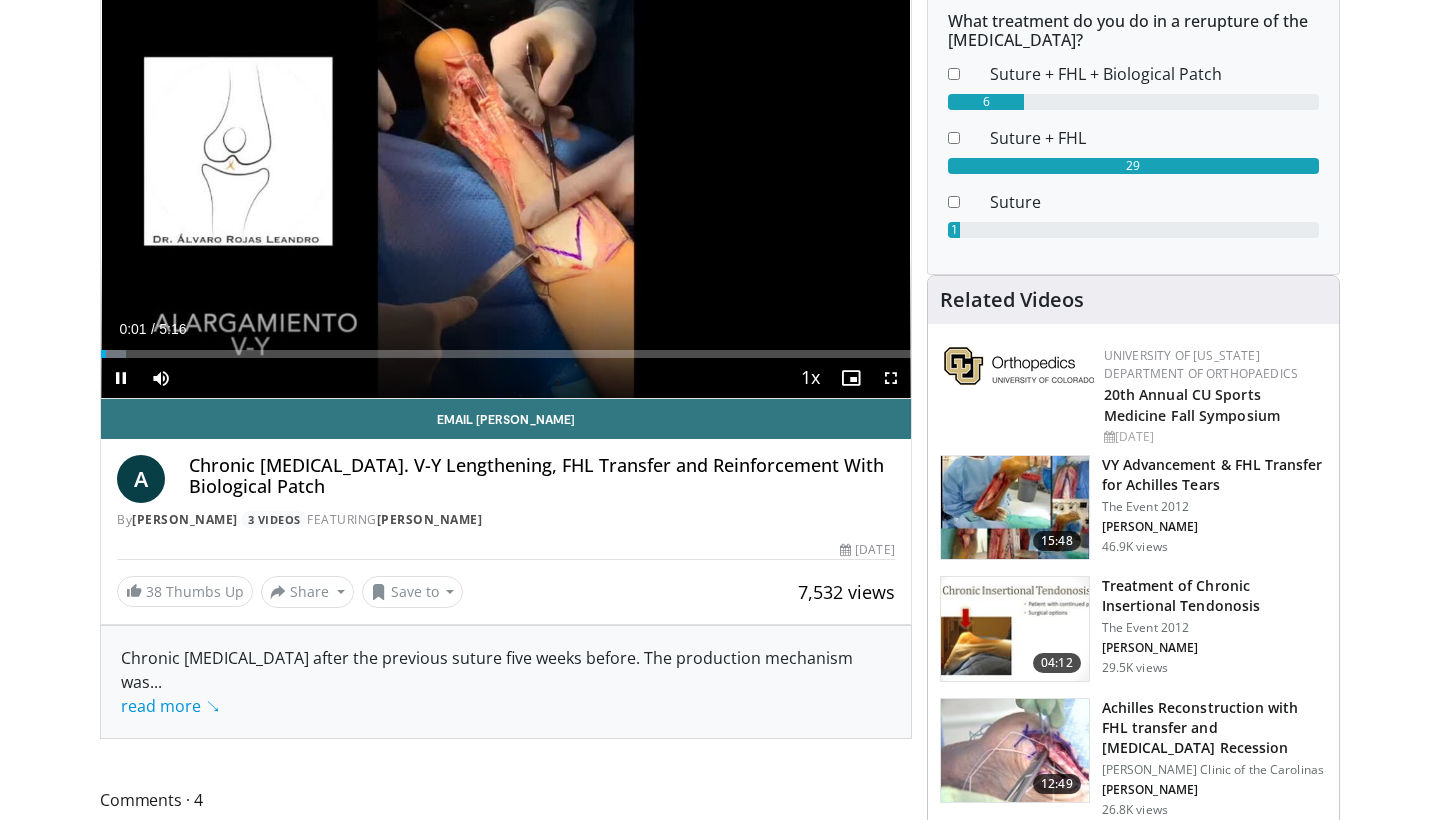 click on "Current Time  0:01 / Duration  5:16 Pause Skip Backward Skip Forward Mute 100% Loaded :  3.10% 0:01 1:58 Stream Type  LIVE Seek to live, currently behind live LIVE   1x Playback Rate 0.5x 0.75x 1x , selected 1.25x 1.5x 1.75x 2x Chapters Chapters Descriptions descriptions off , selected Captions captions off , selected Audio Track en (Main) , selected Fullscreen Enable picture-in-picture mode" at bounding box center [506, 378] 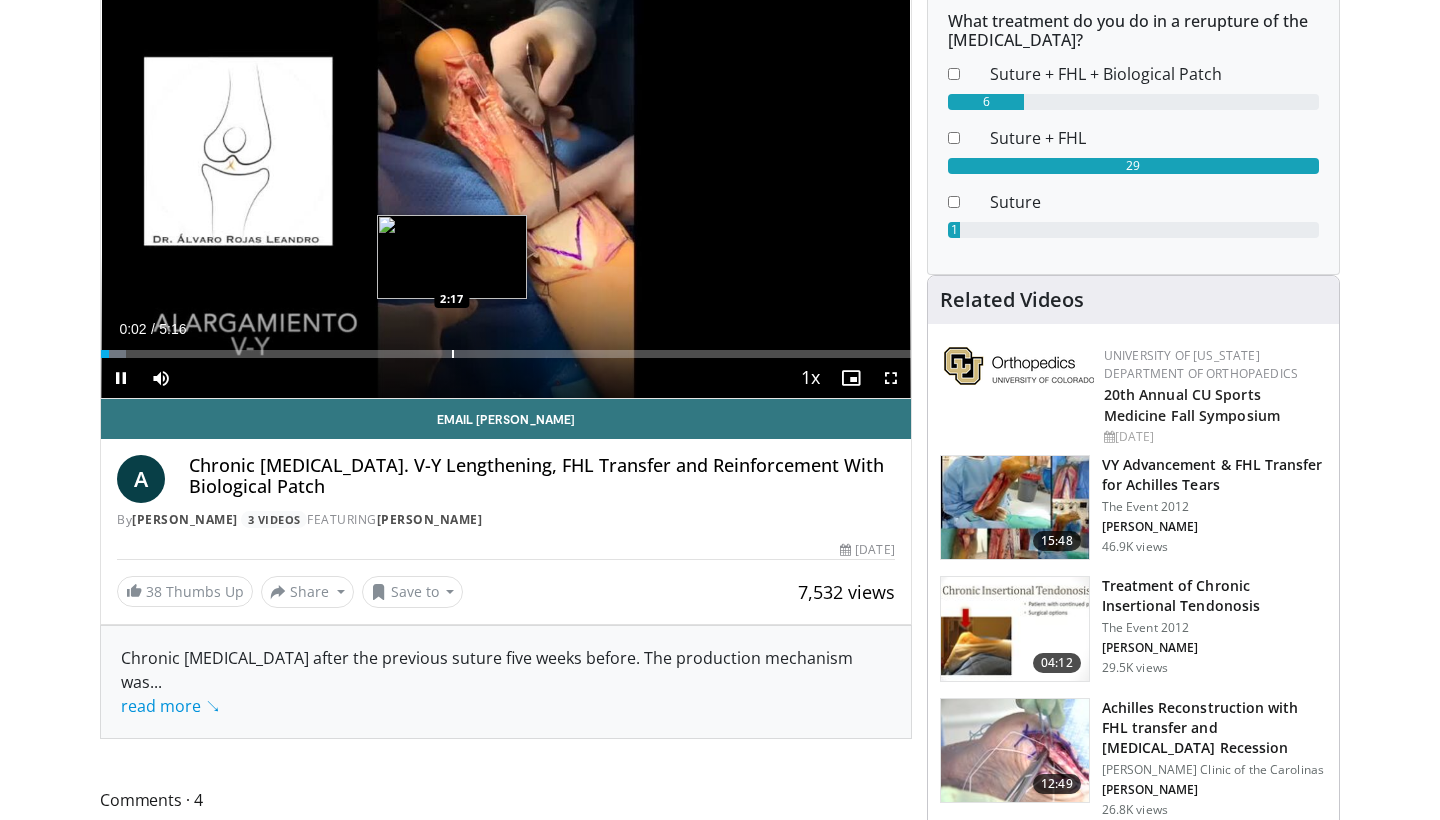 click at bounding box center (453, 354) 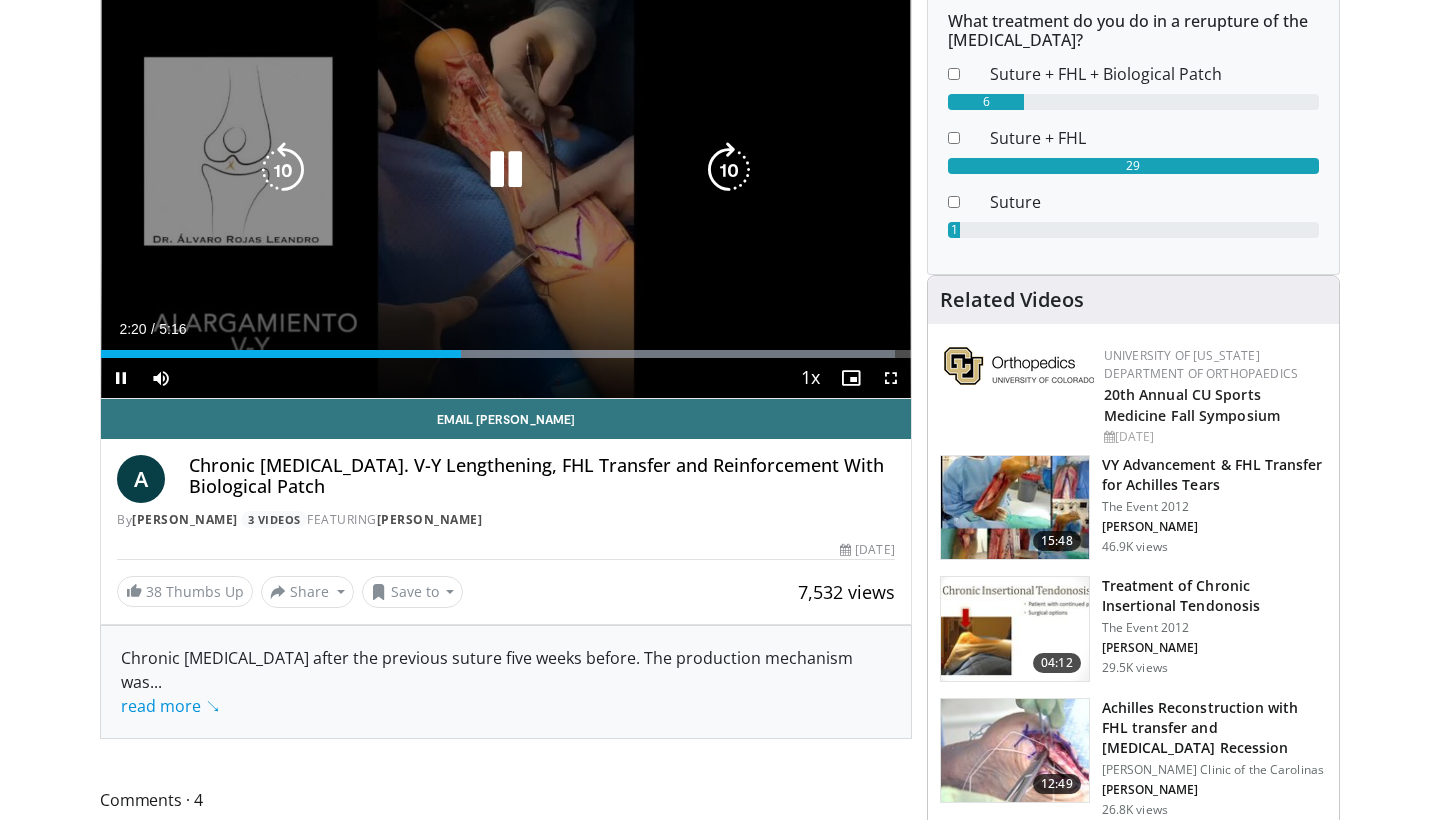 click at bounding box center (506, 170) 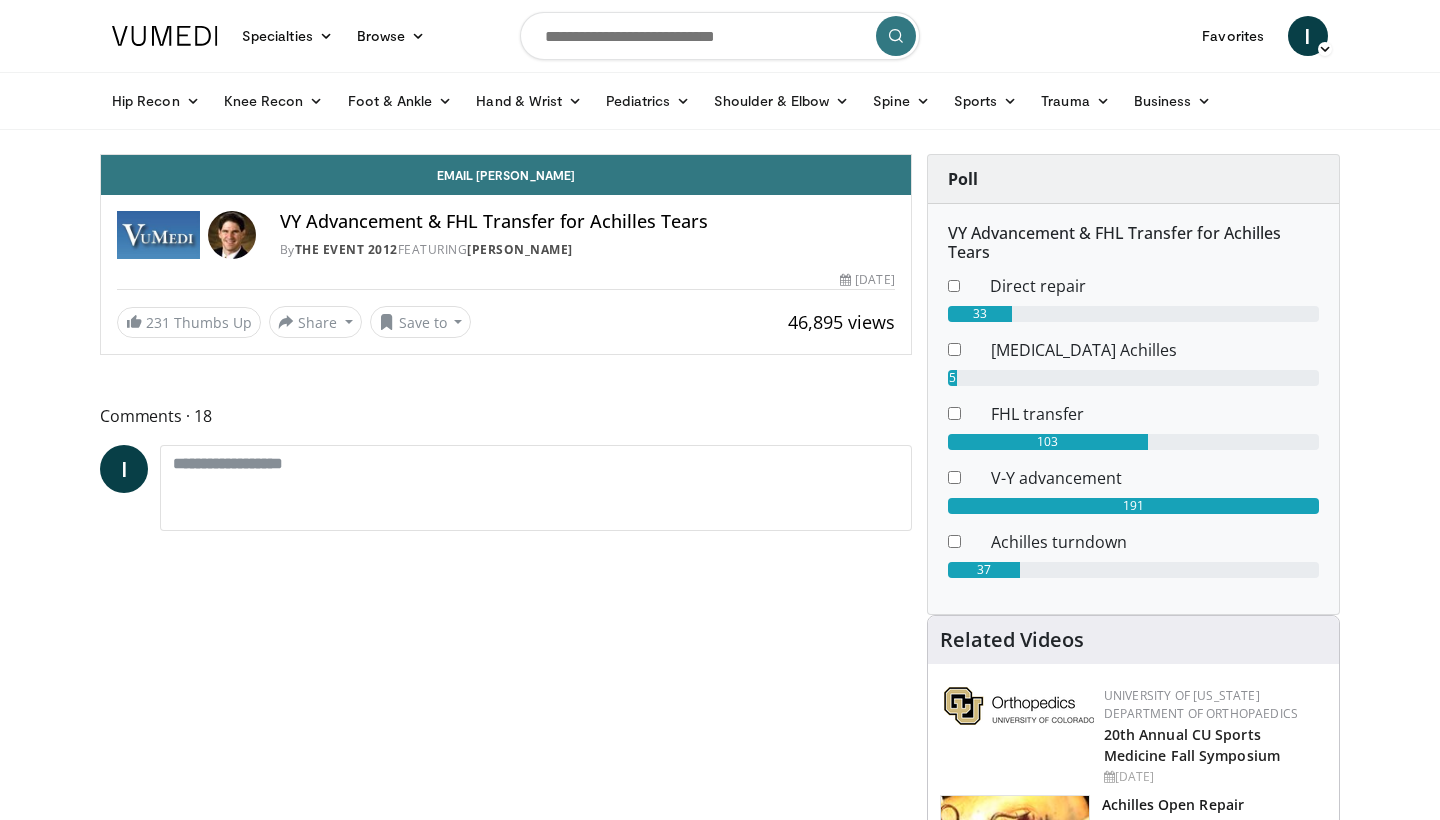 scroll, scrollTop: 0, scrollLeft: 0, axis: both 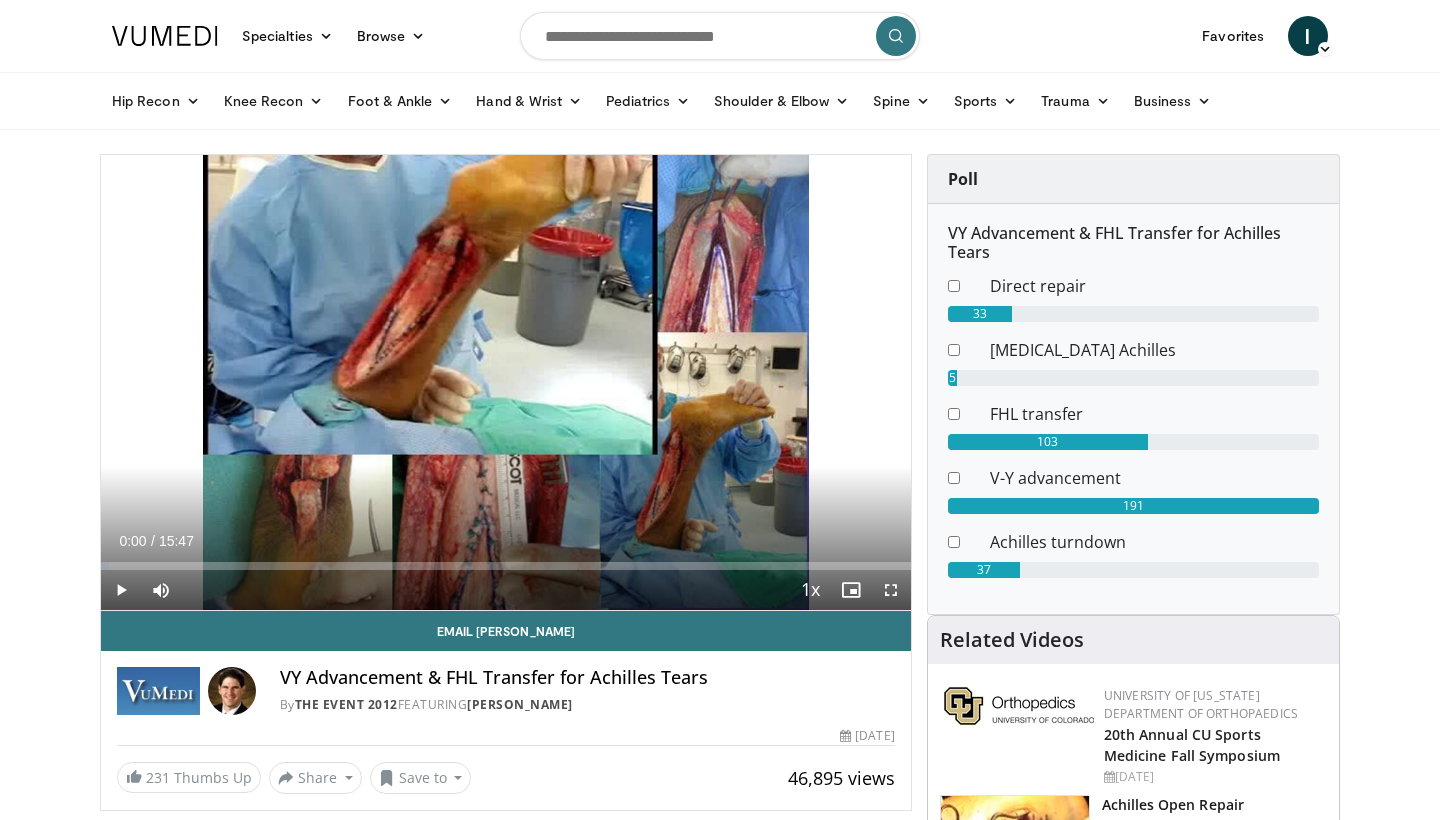 click at bounding box center [121, 590] 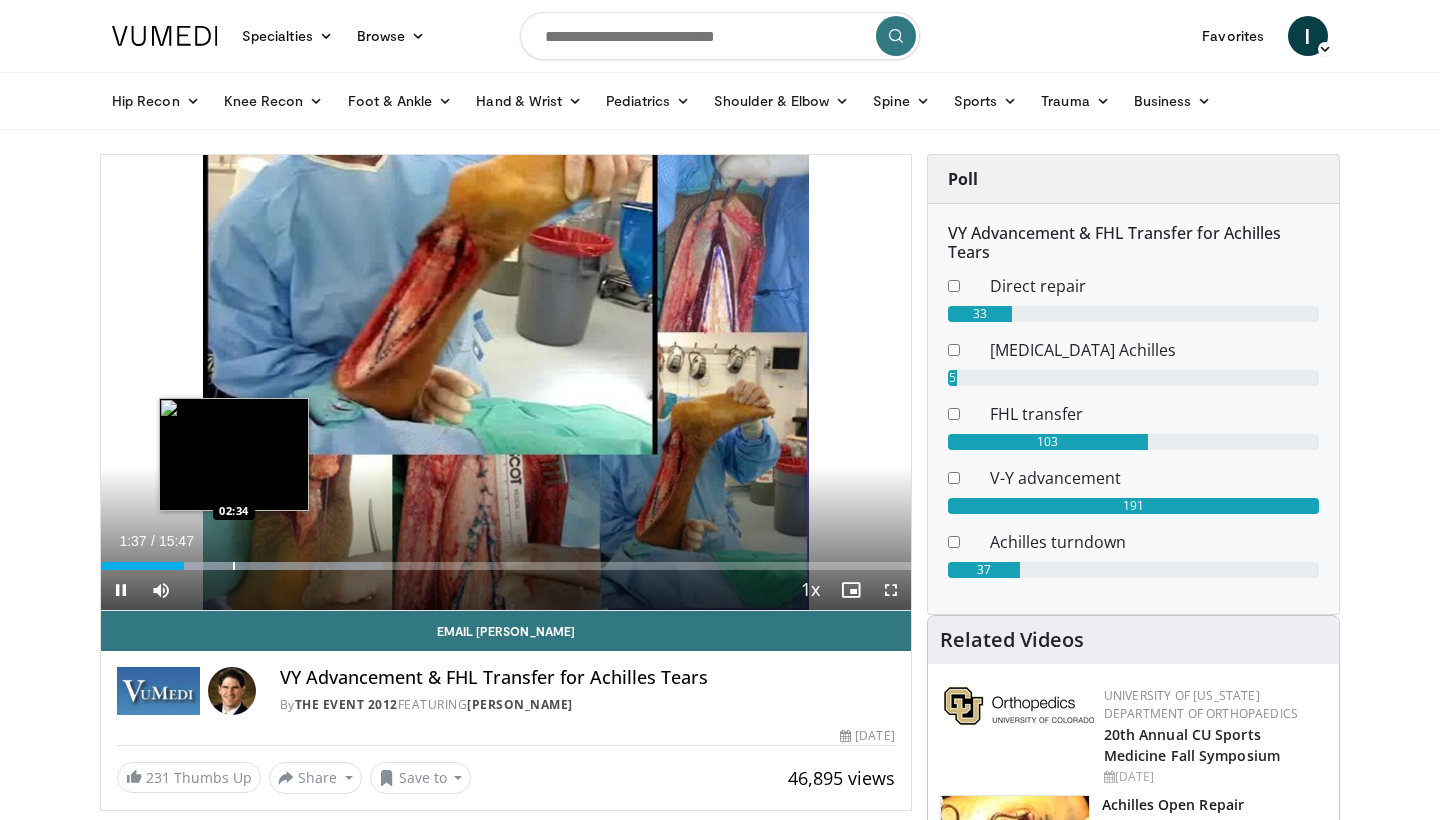 click at bounding box center (234, 566) 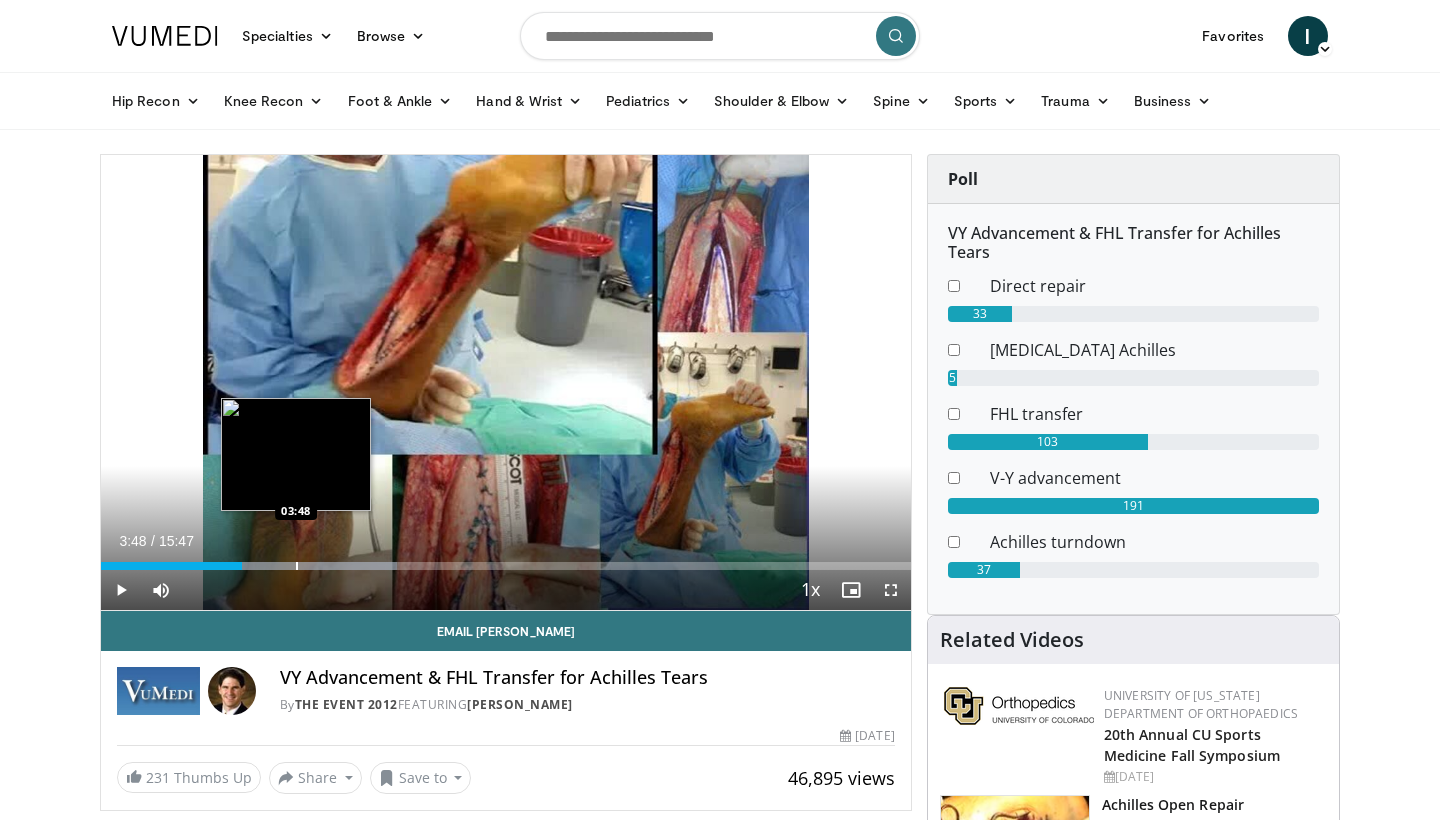 click at bounding box center [297, 566] 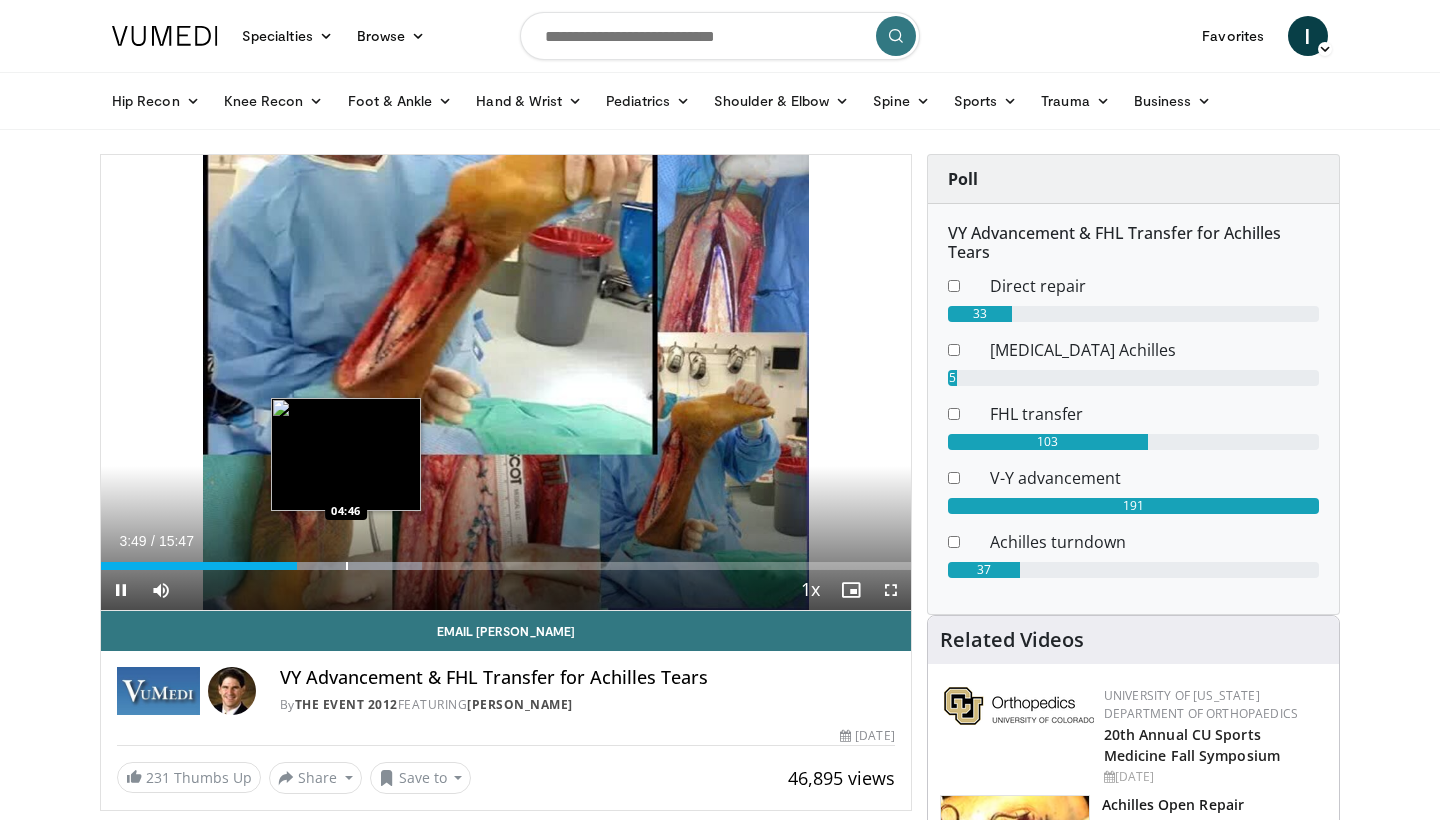 click at bounding box center (347, 566) 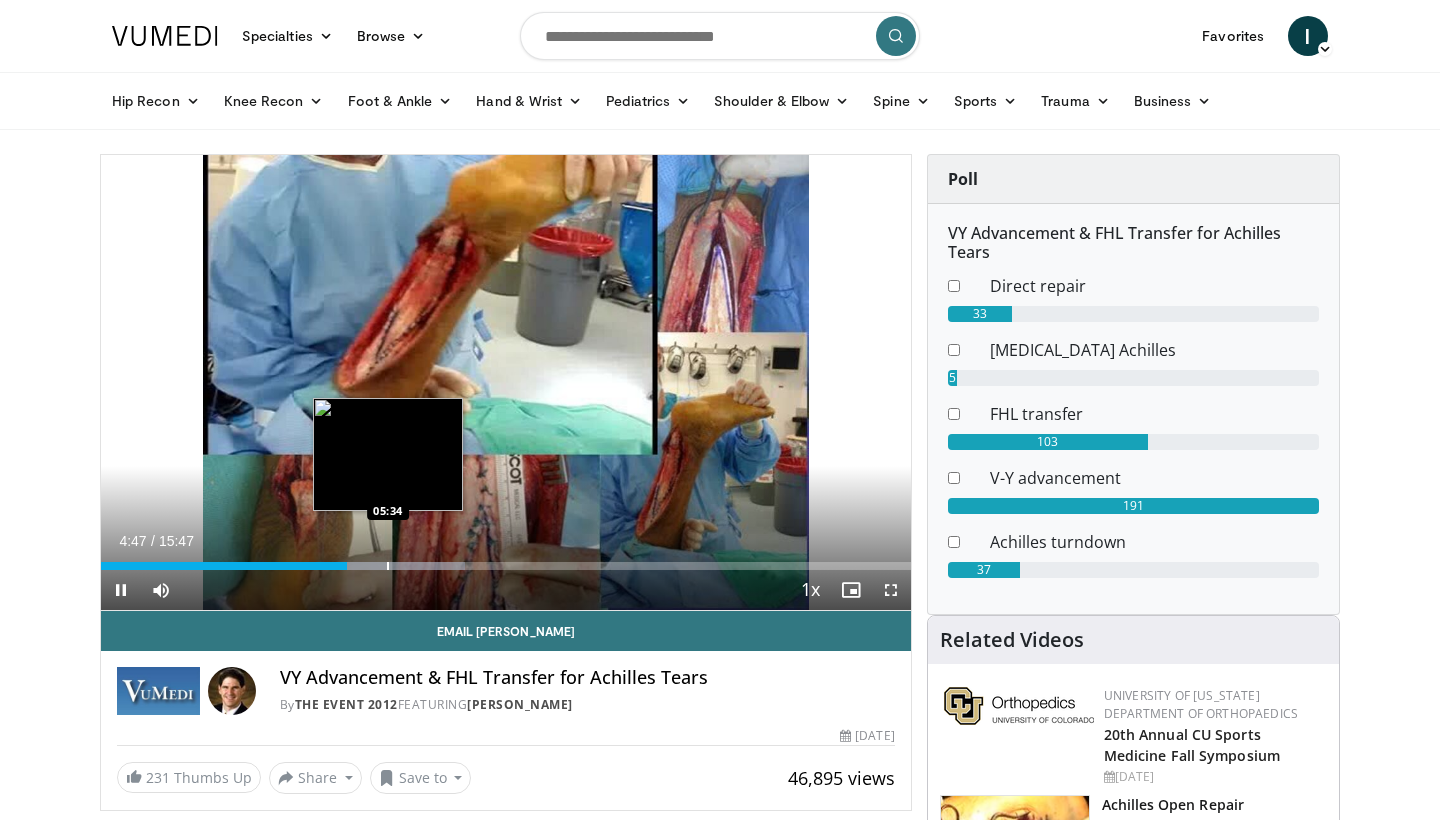 click at bounding box center (388, 566) 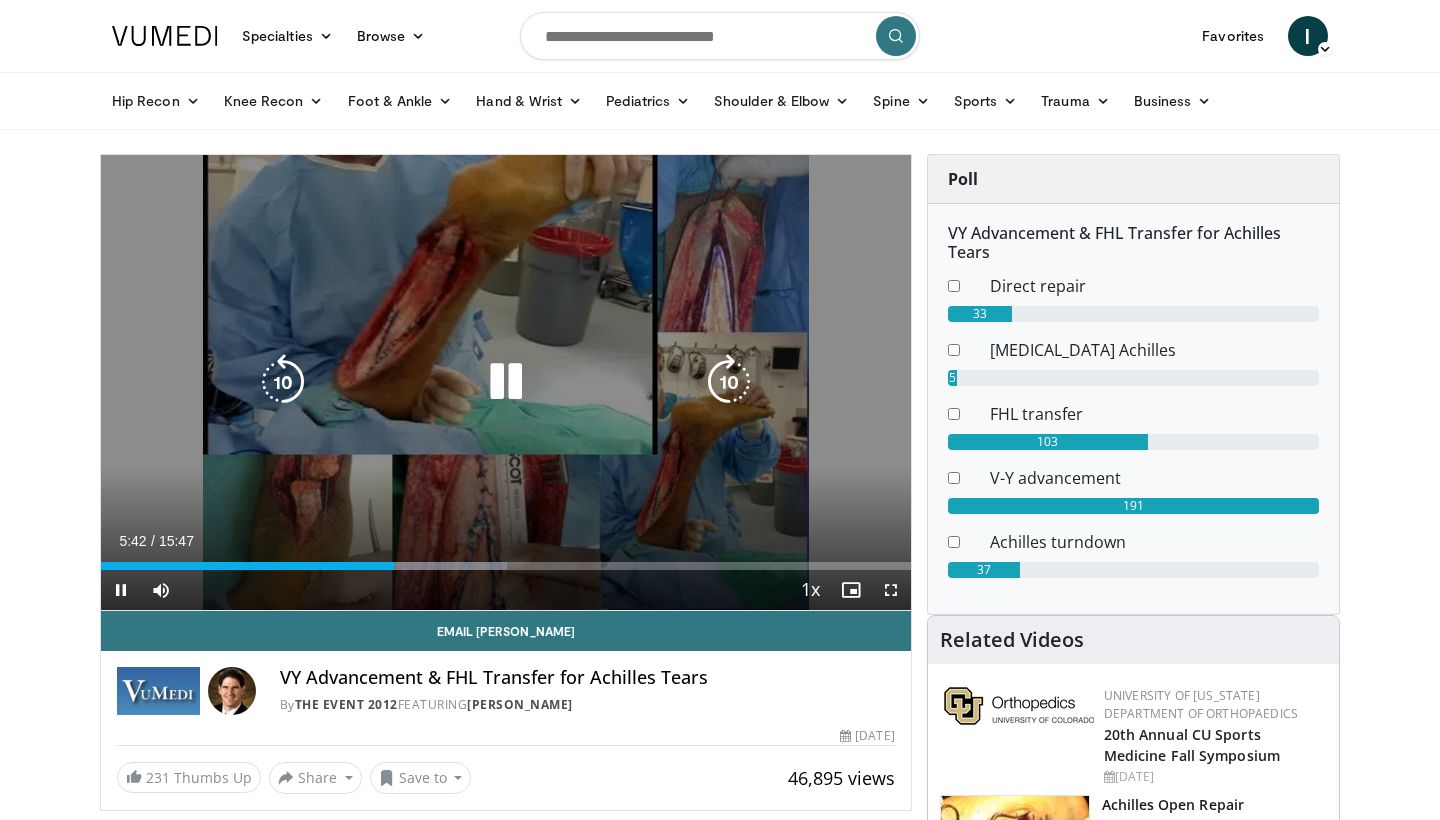 click at bounding box center [891, 590] 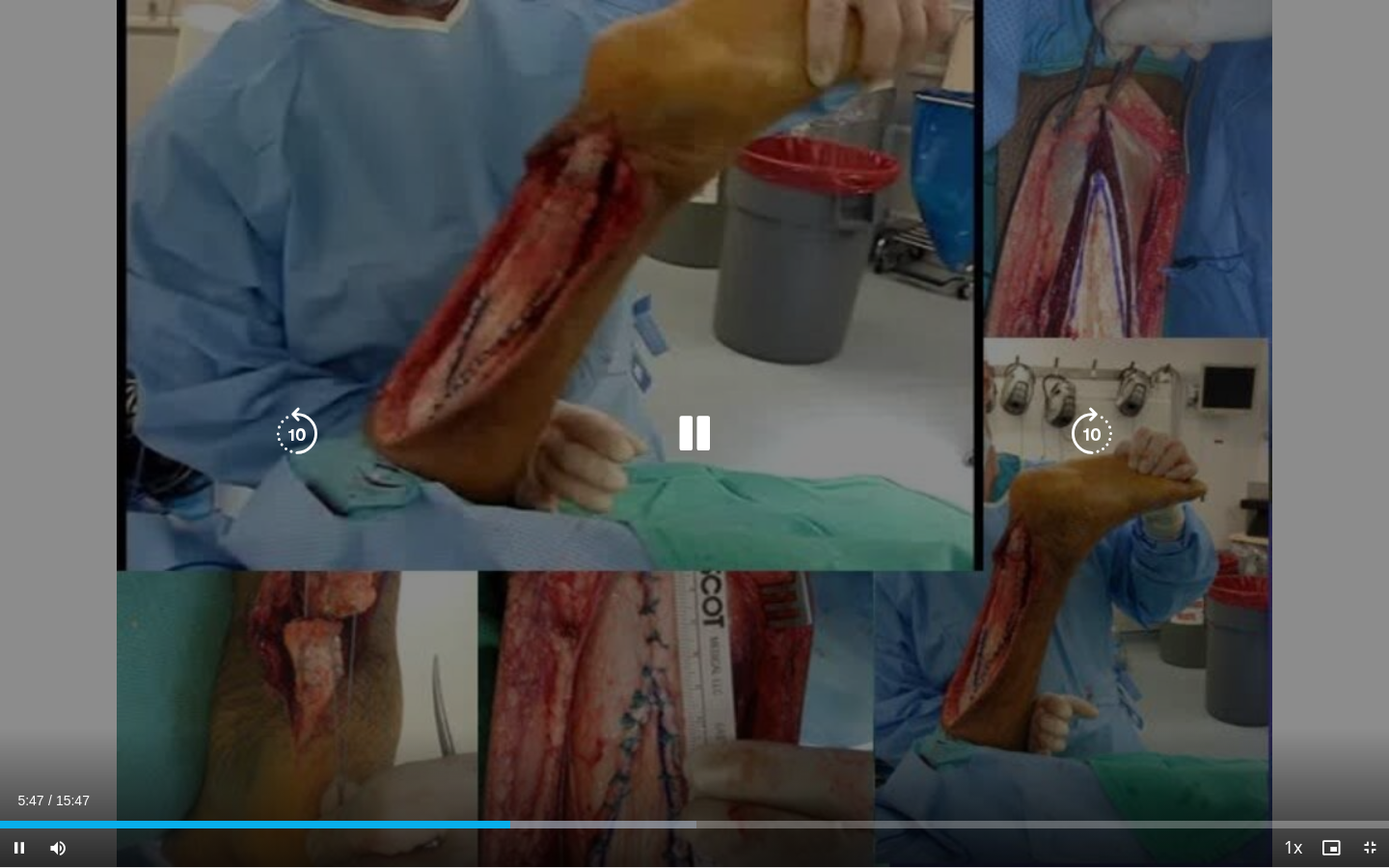 click at bounding box center [1092, 434] 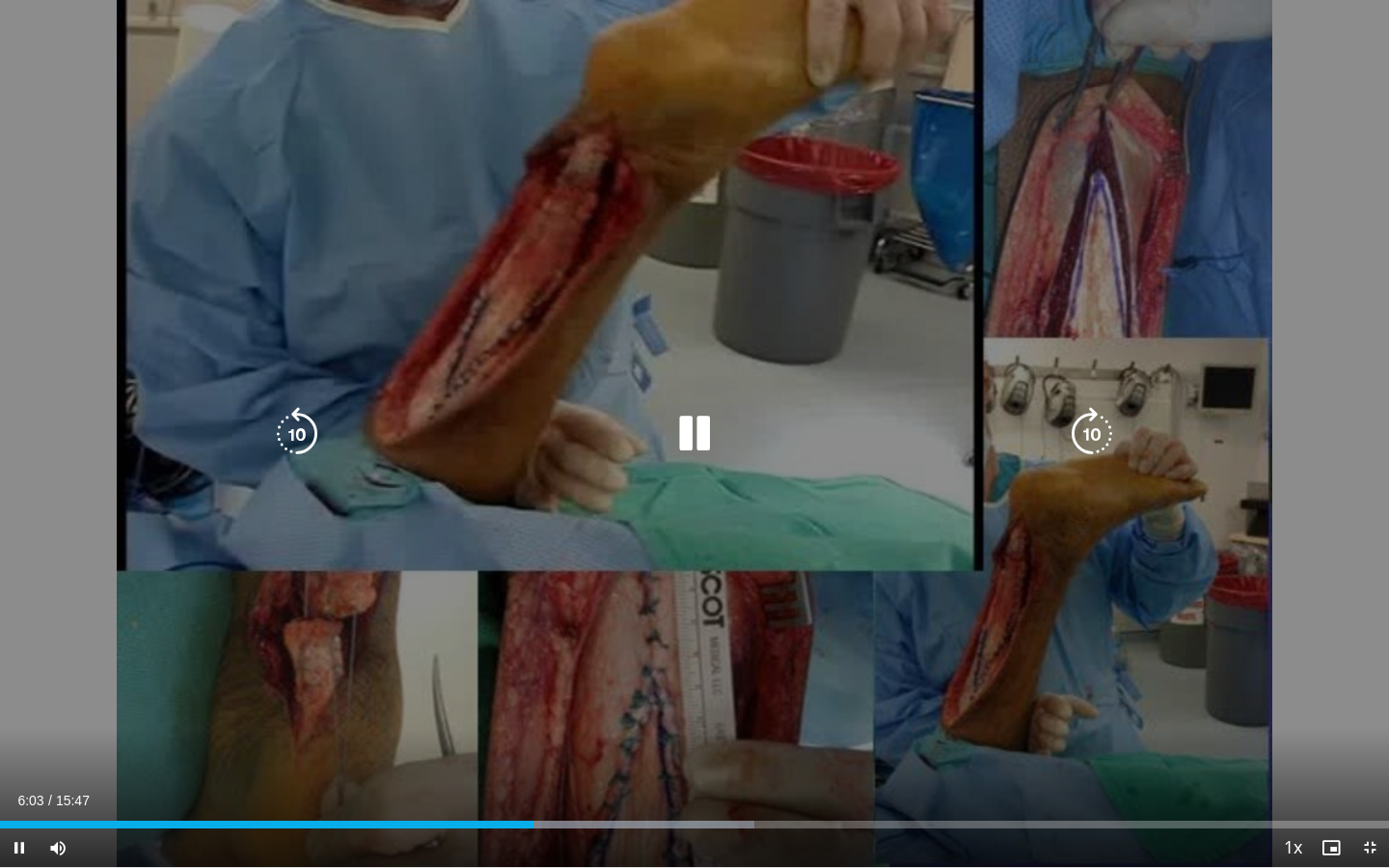 click at bounding box center (694, 434) 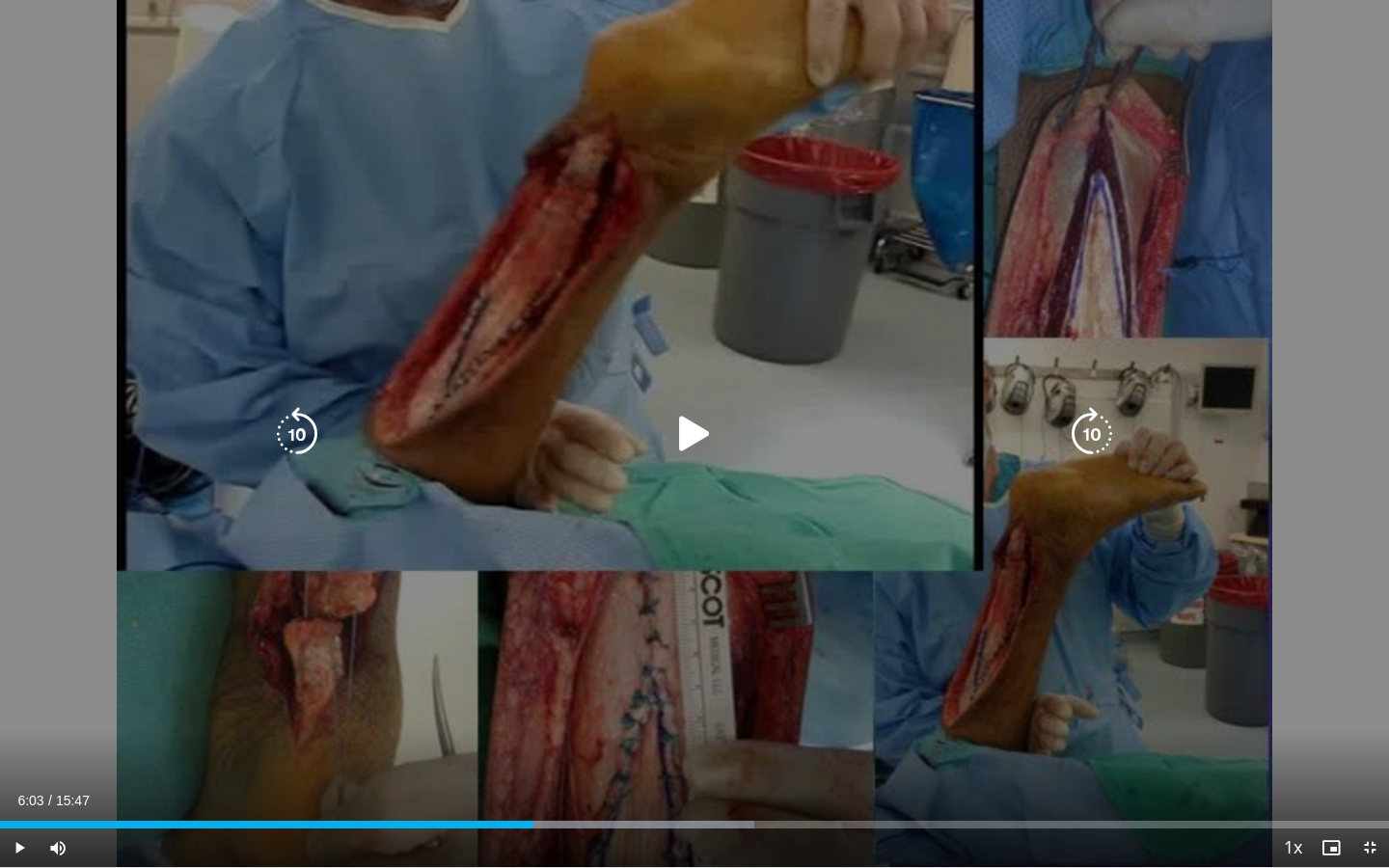 click at bounding box center (694, 434) 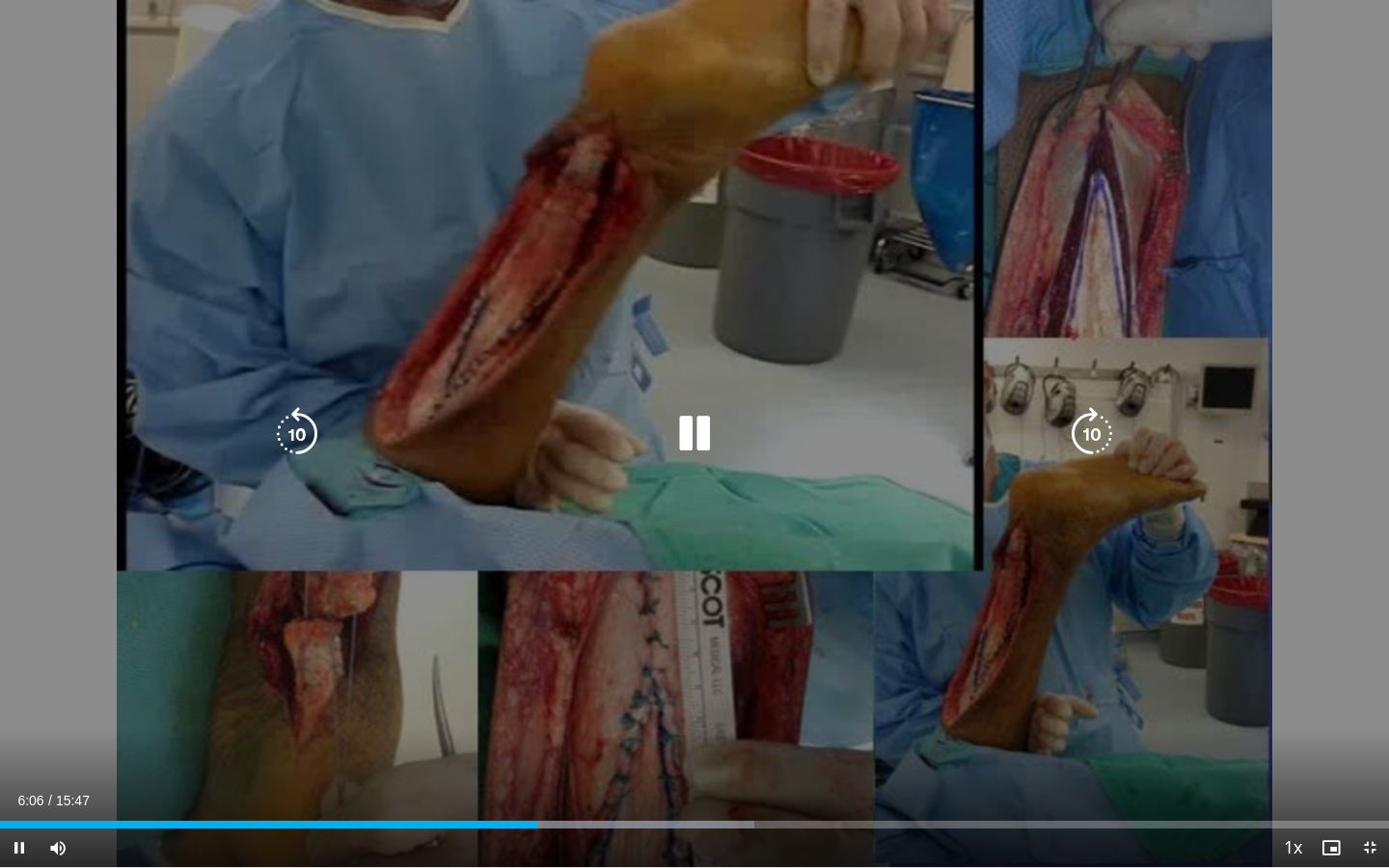 click at bounding box center (297, 434) 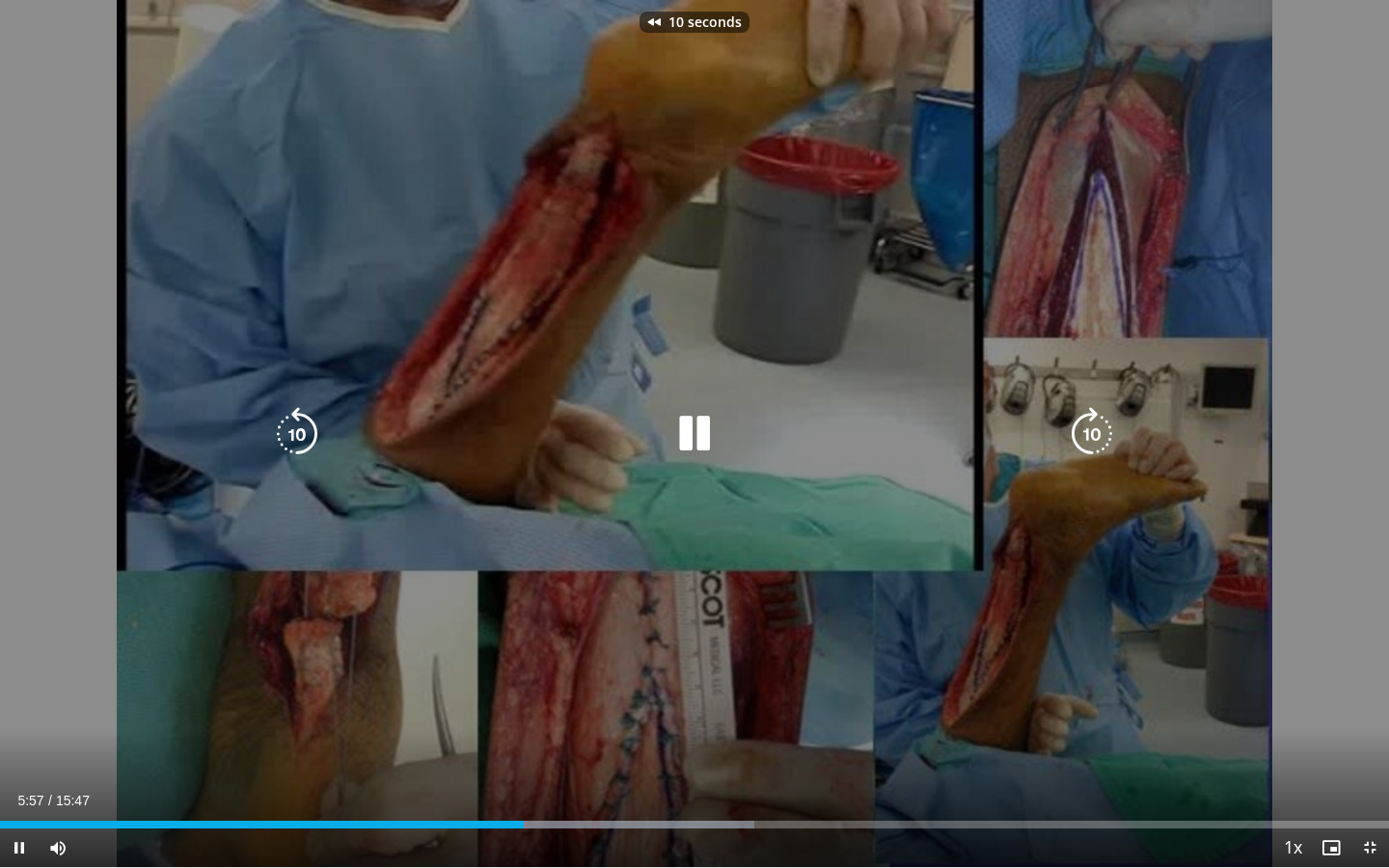 click at bounding box center [297, 434] 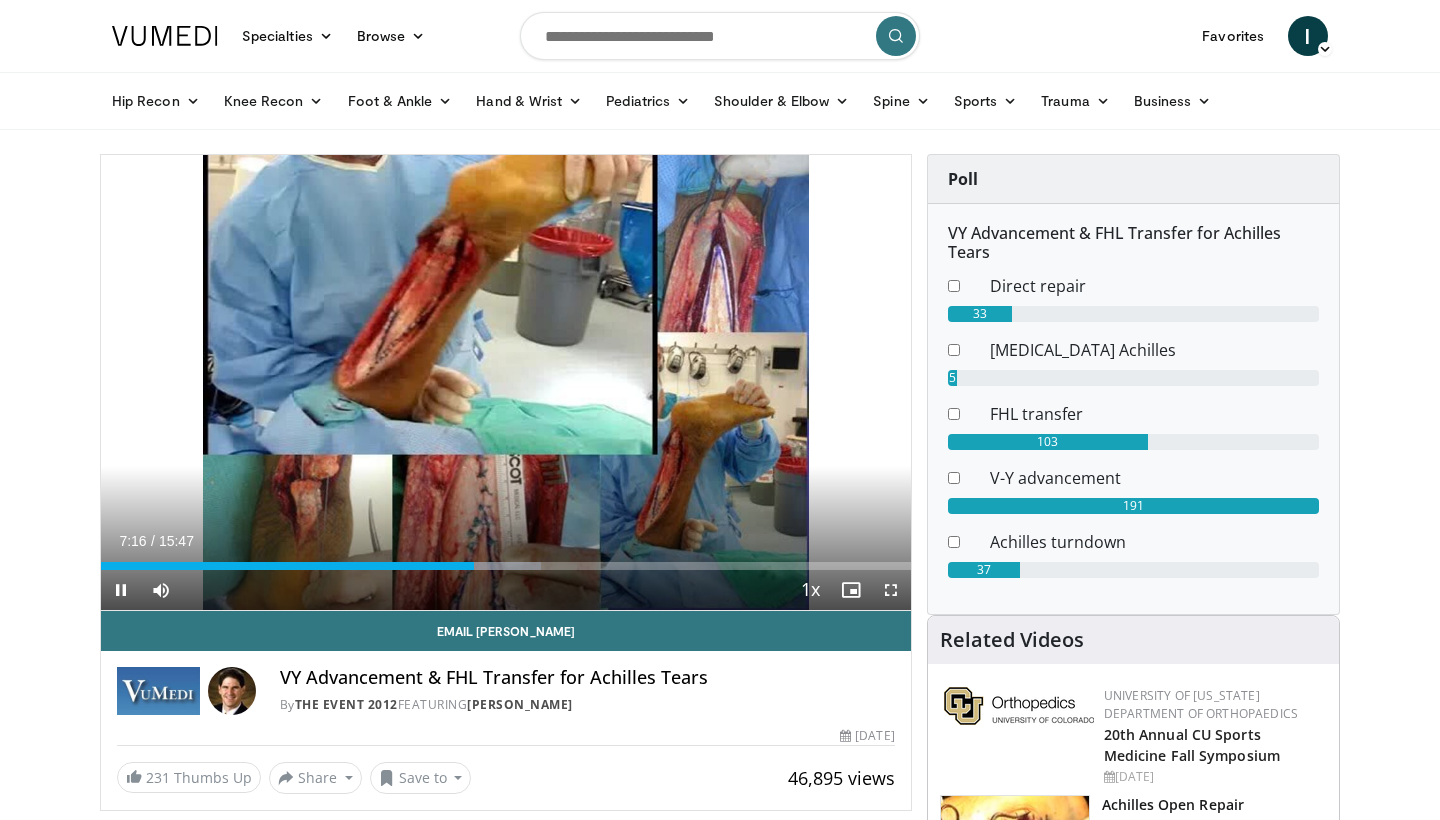 click at bounding box center [121, 590] 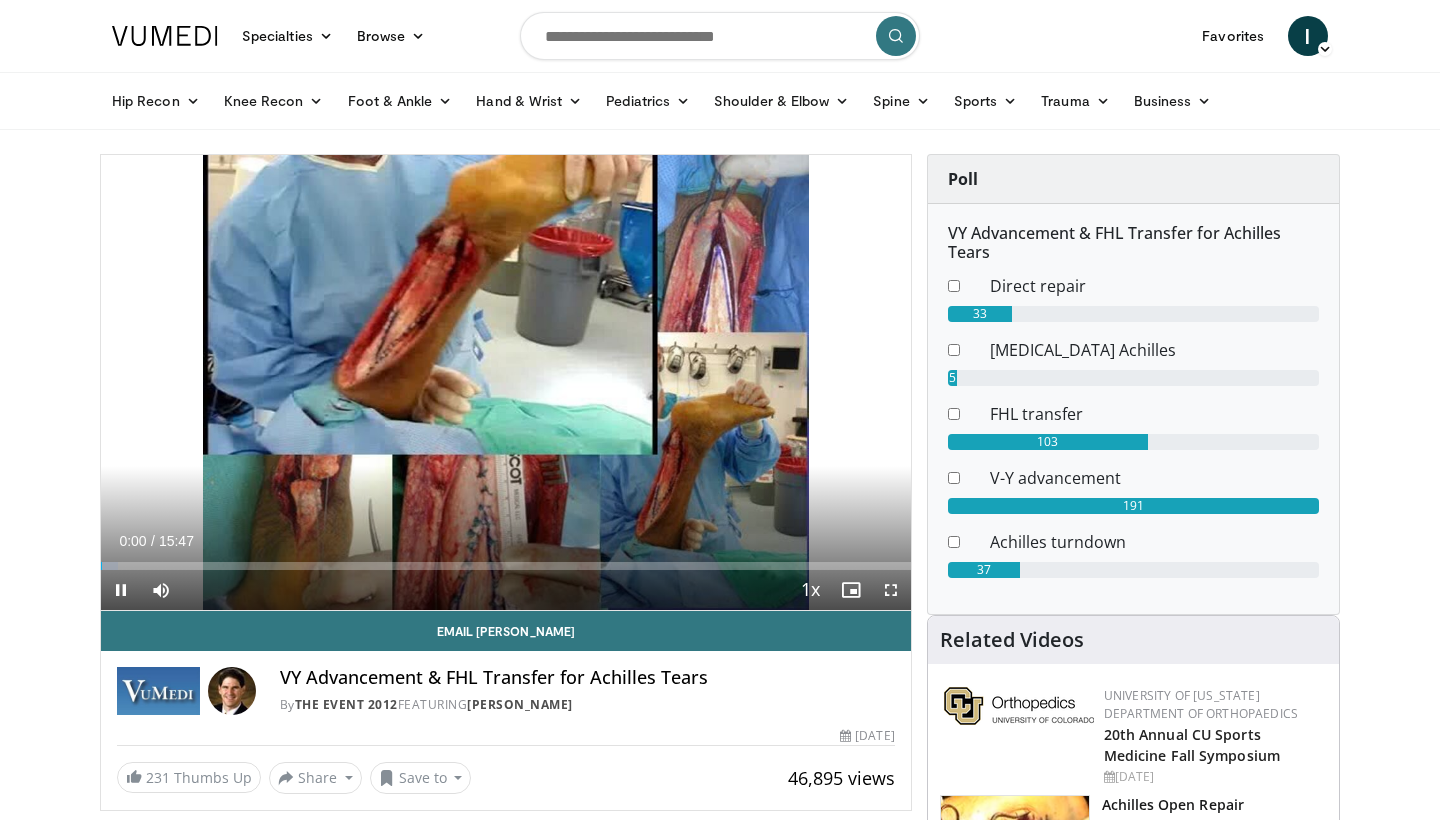 click at bounding box center [891, 590] 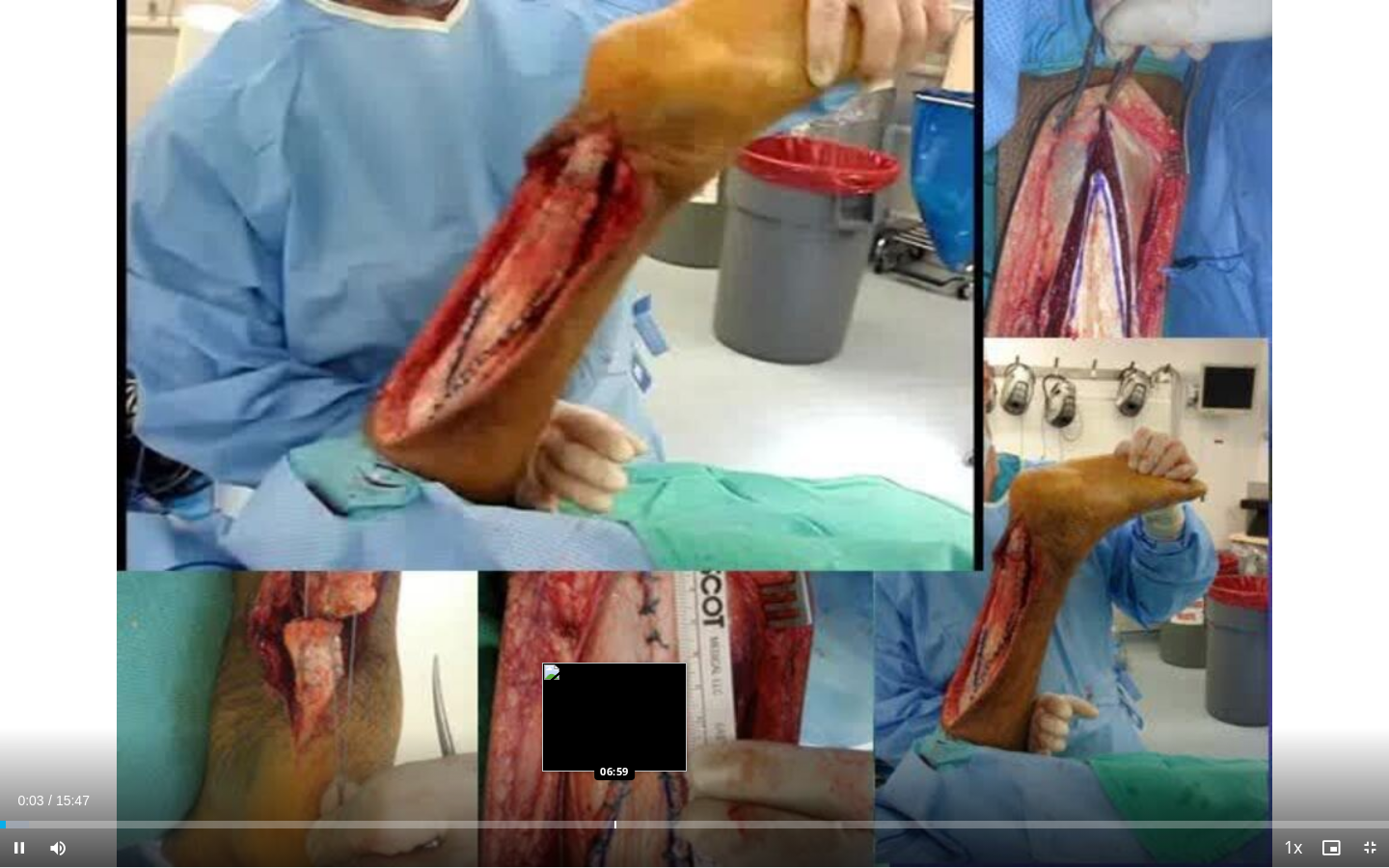 click on "Loaded :  2.06% 00:04 06:59" at bounding box center (694, 825) 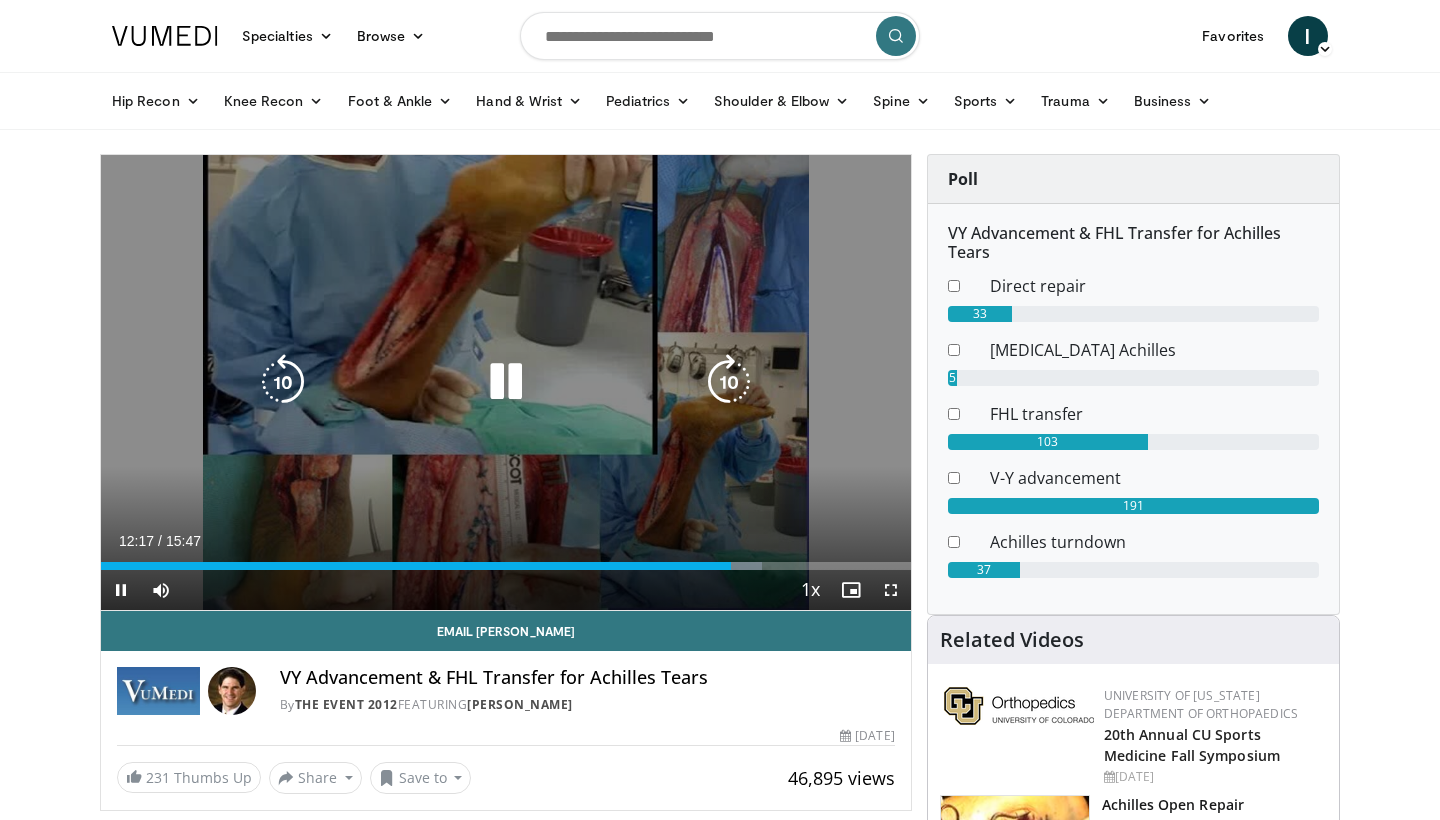 click at bounding box center (506, 382) 